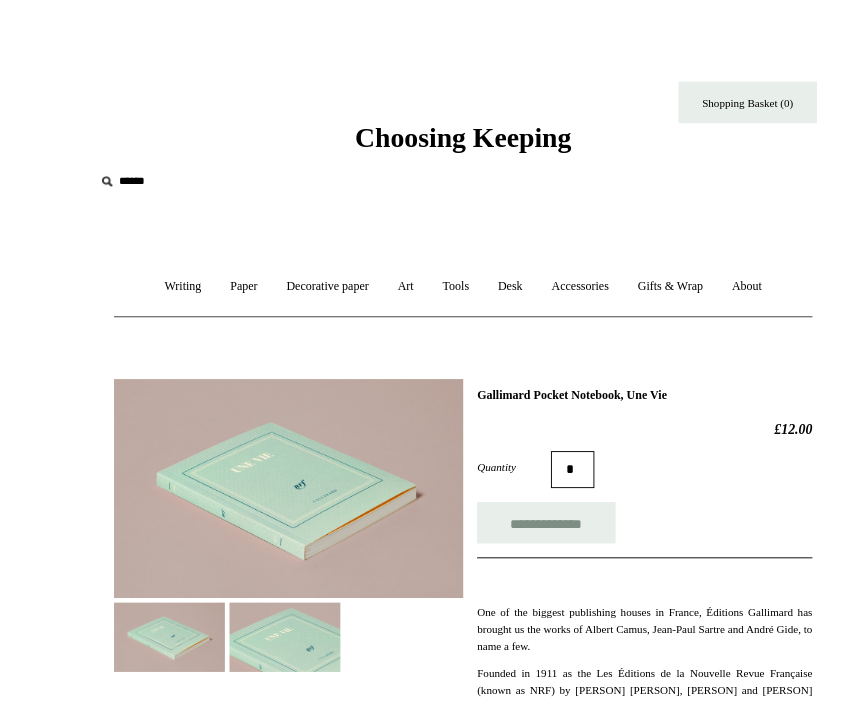 scroll, scrollTop: 54, scrollLeft: 0, axis: vertical 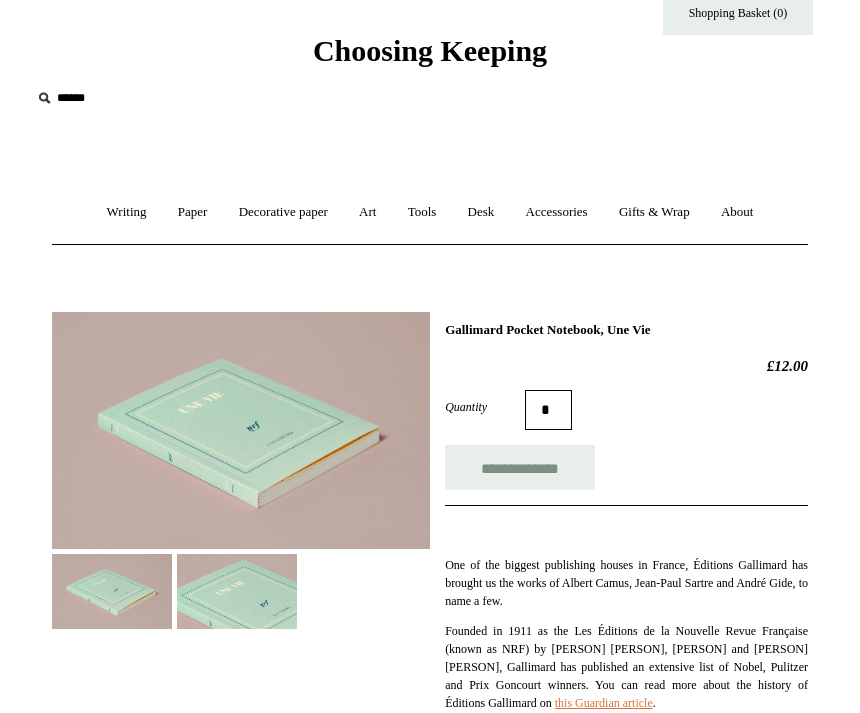 click at bounding box center [237, 591] 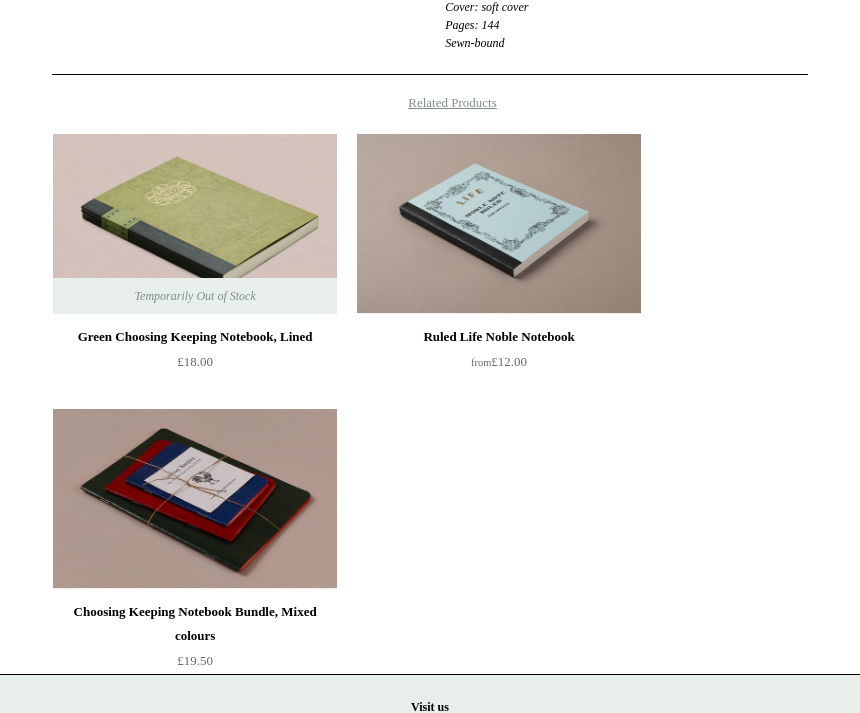 scroll, scrollTop: 984, scrollLeft: 0, axis: vertical 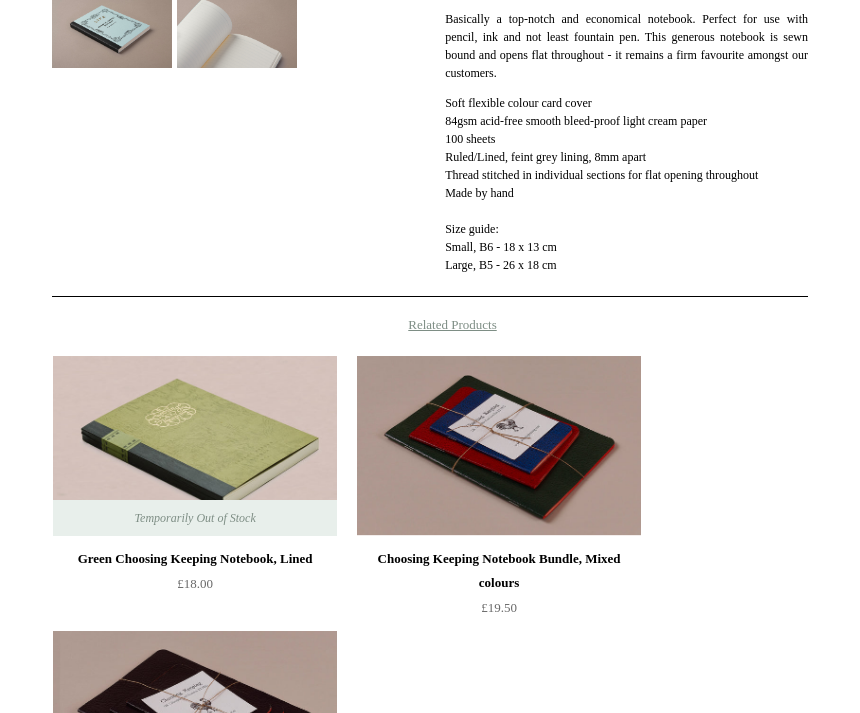 click on "Green Choosing Keeping Notebook, Lined" at bounding box center [195, 559] 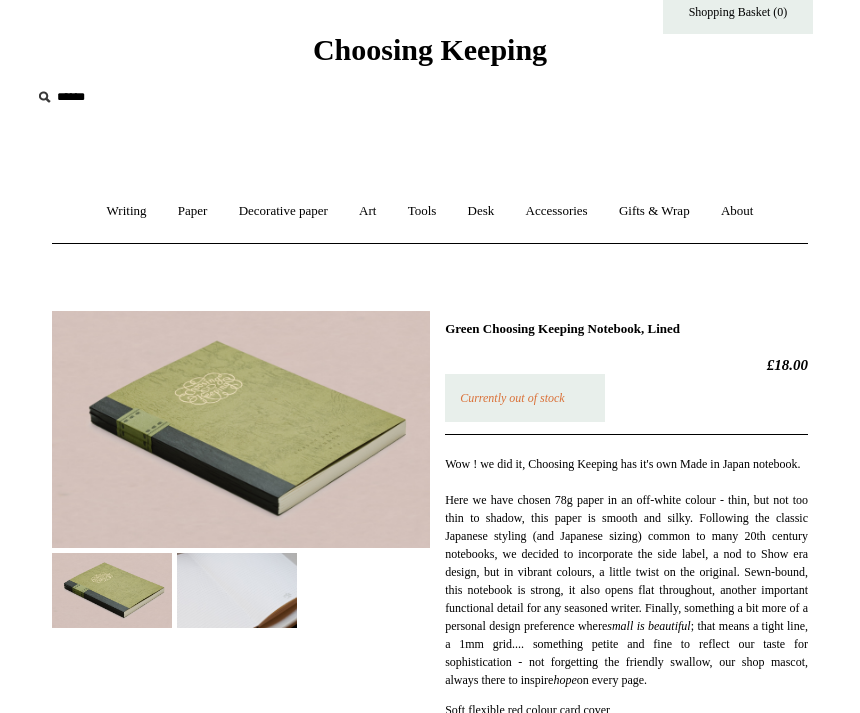 scroll, scrollTop: 0, scrollLeft: 0, axis: both 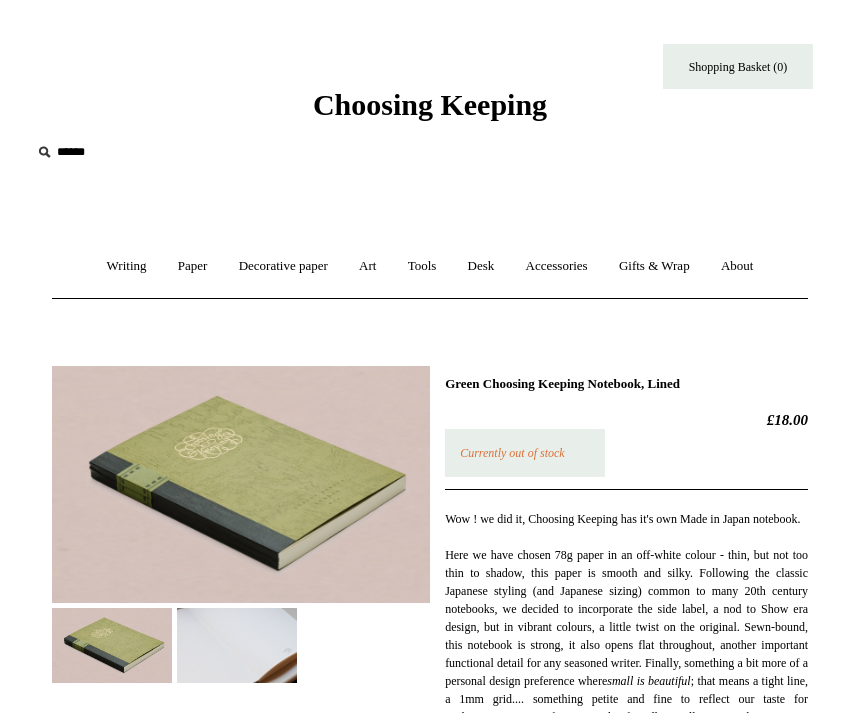 click on "Writing +" at bounding box center [127, 266] 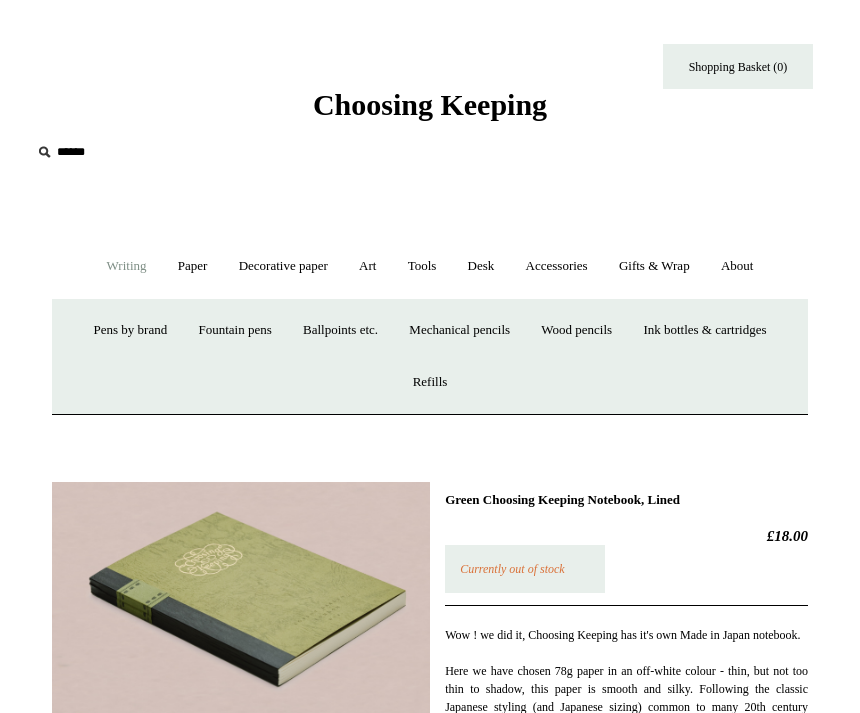 click on "Tools +" at bounding box center [422, 266] 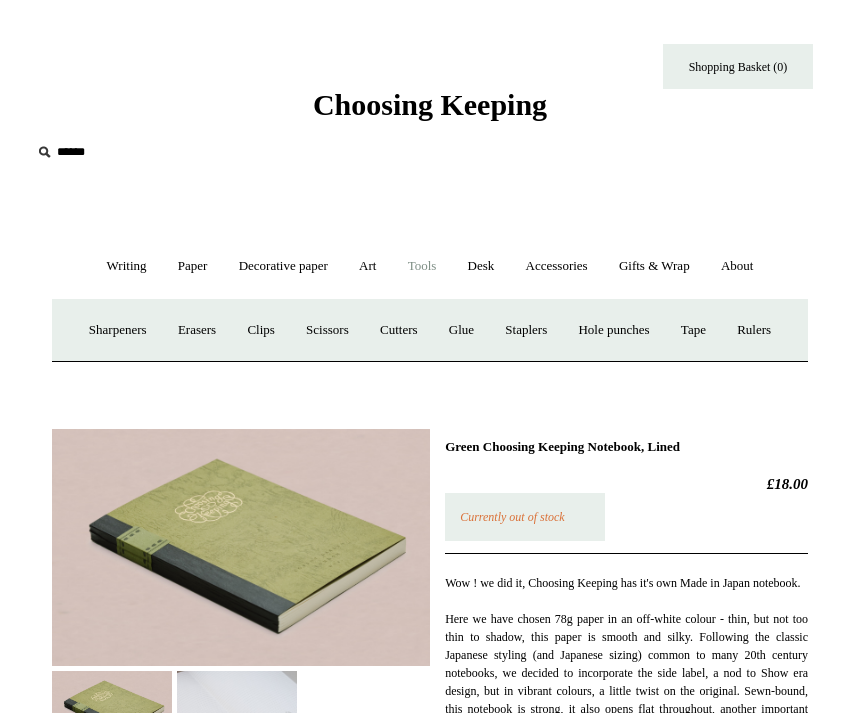 click on "Desk +" at bounding box center (481, 266) 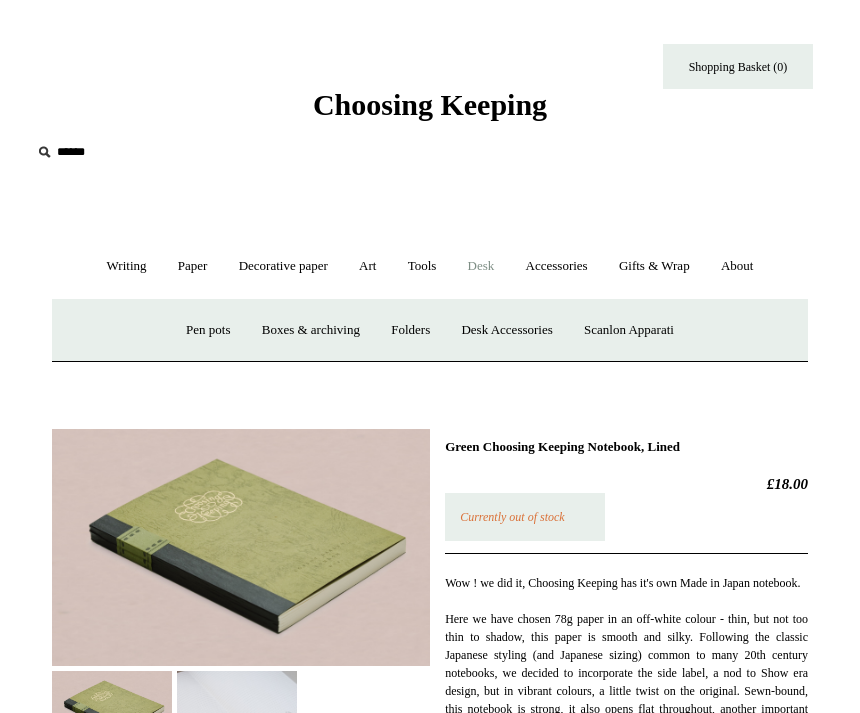 click on "Paper +" at bounding box center (193, 266) 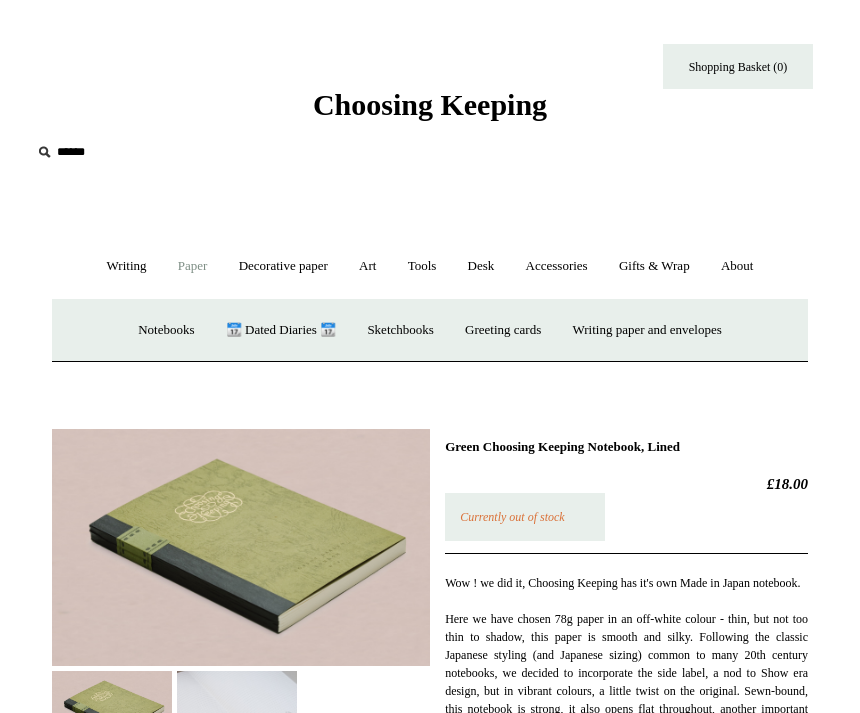 click on "Sketchbooks +" at bounding box center (400, 330) 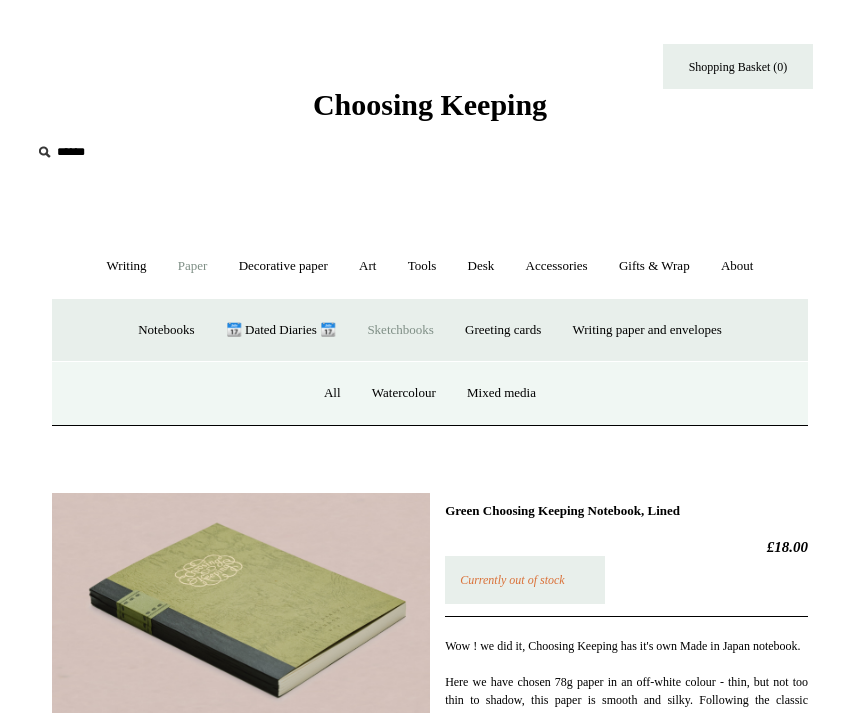 click on "All" at bounding box center (332, 393) 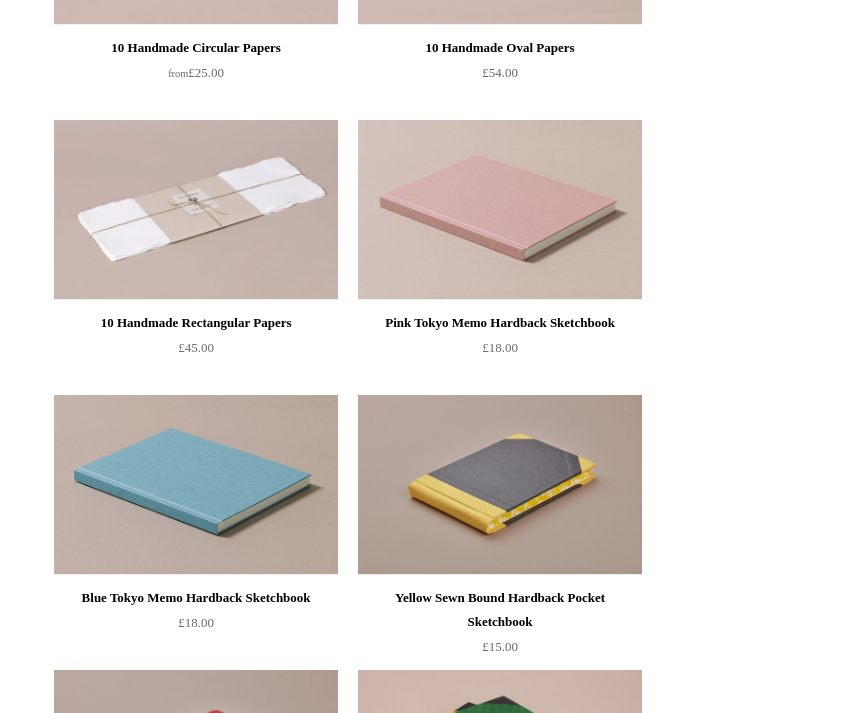 scroll, scrollTop: 958, scrollLeft: 0, axis: vertical 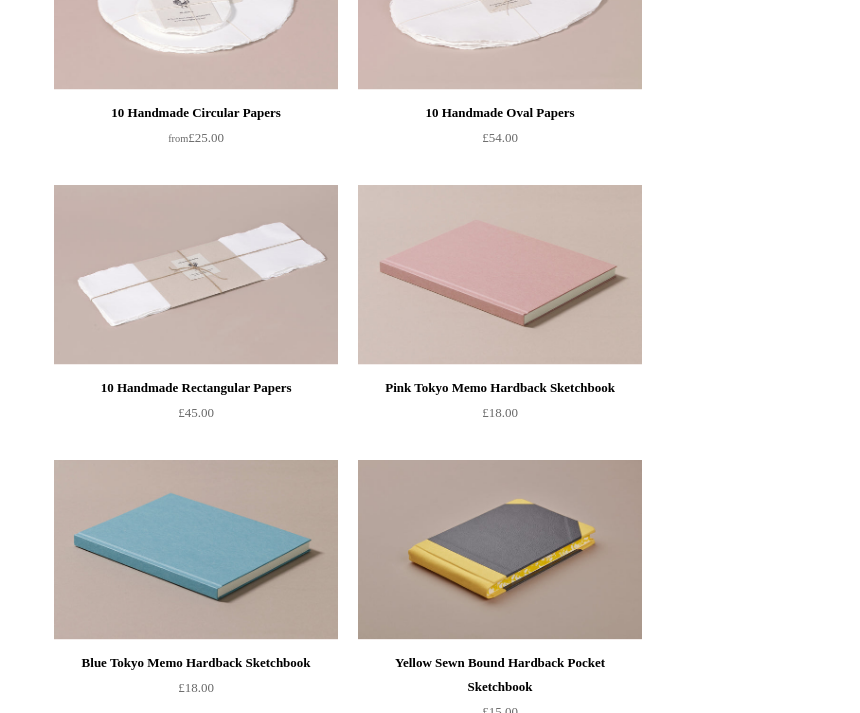click on "Pink Tokyo Memo Hardback Sketchbook" at bounding box center [500, 389] 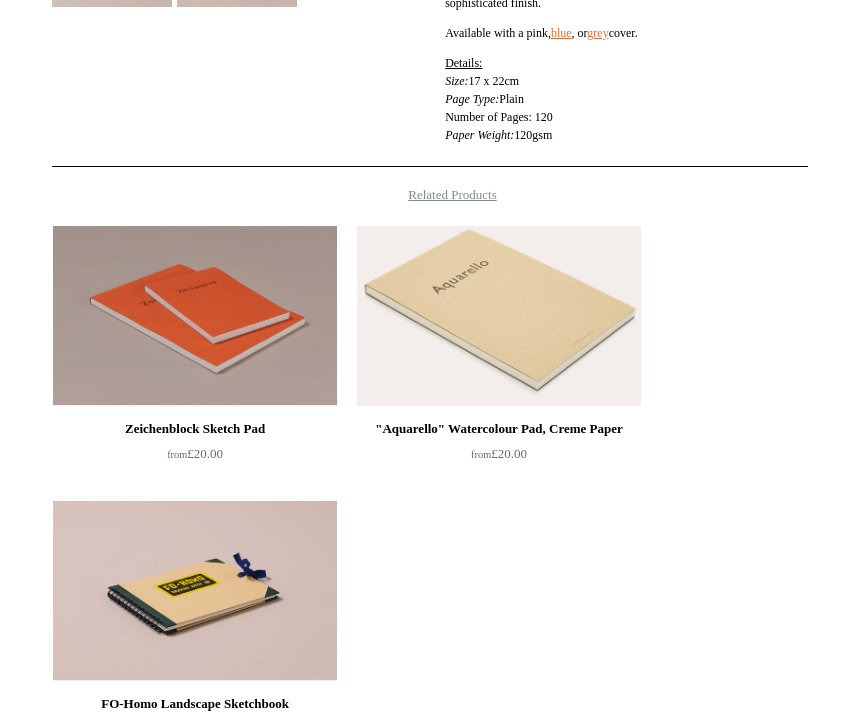 scroll, scrollTop: 759, scrollLeft: 0, axis: vertical 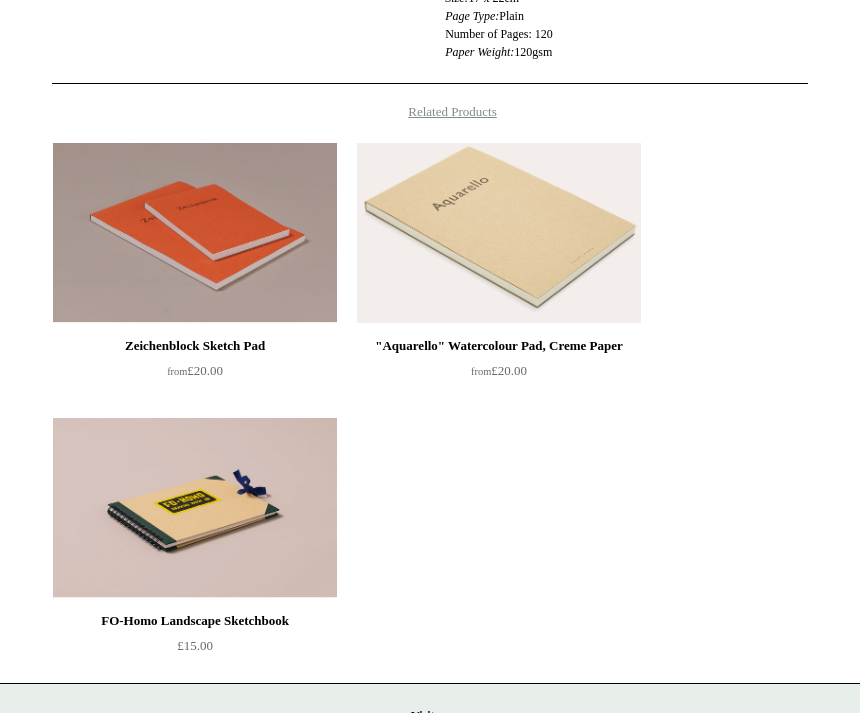 click on "Zeichenblock Sketch Pad
from
£20.00" at bounding box center (195, 359) 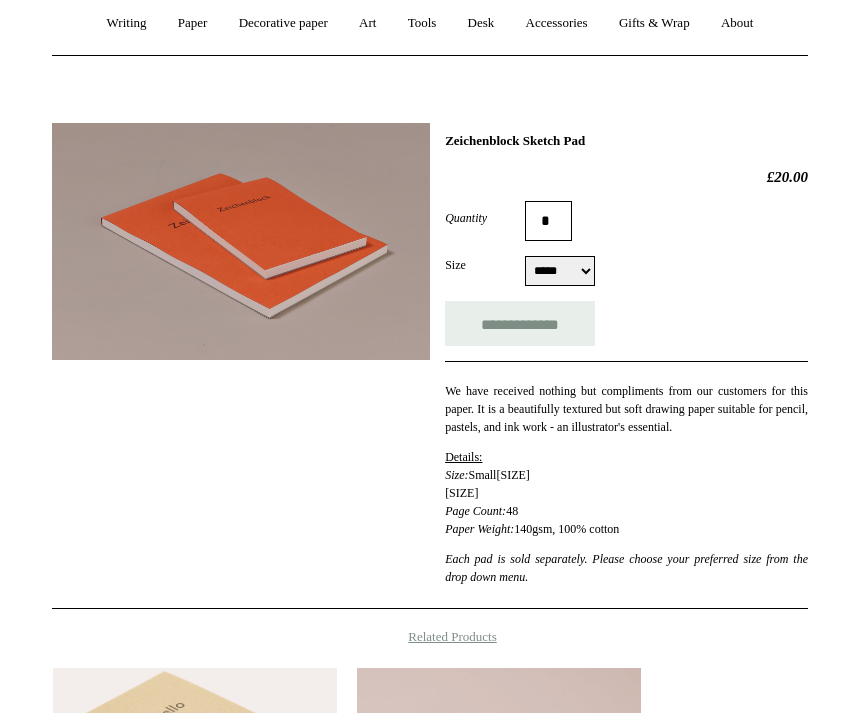 scroll, scrollTop: 0, scrollLeft: 0, axis: both 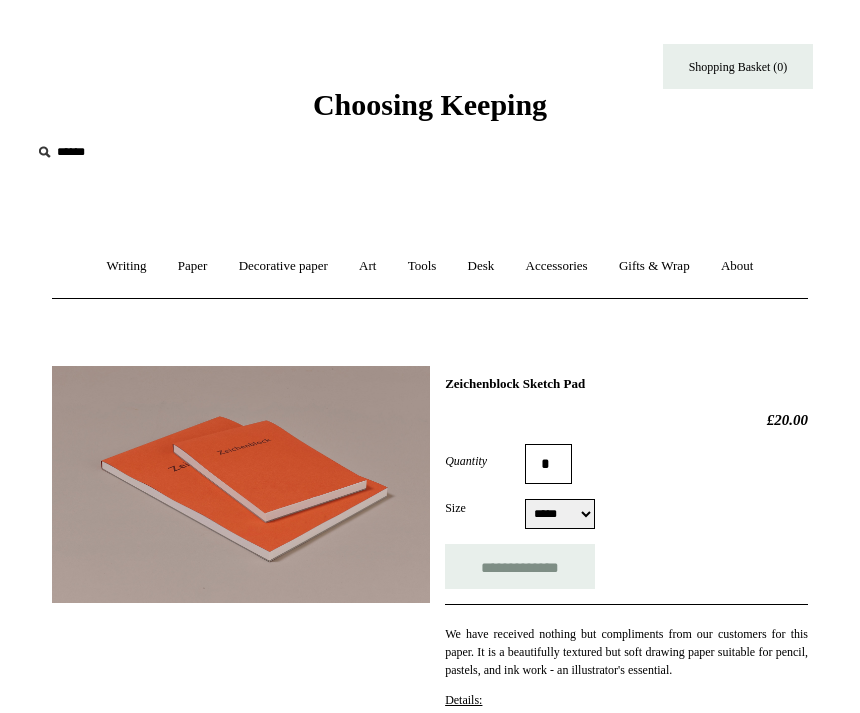 click on "Paper +" at bounding box center (193, 266) 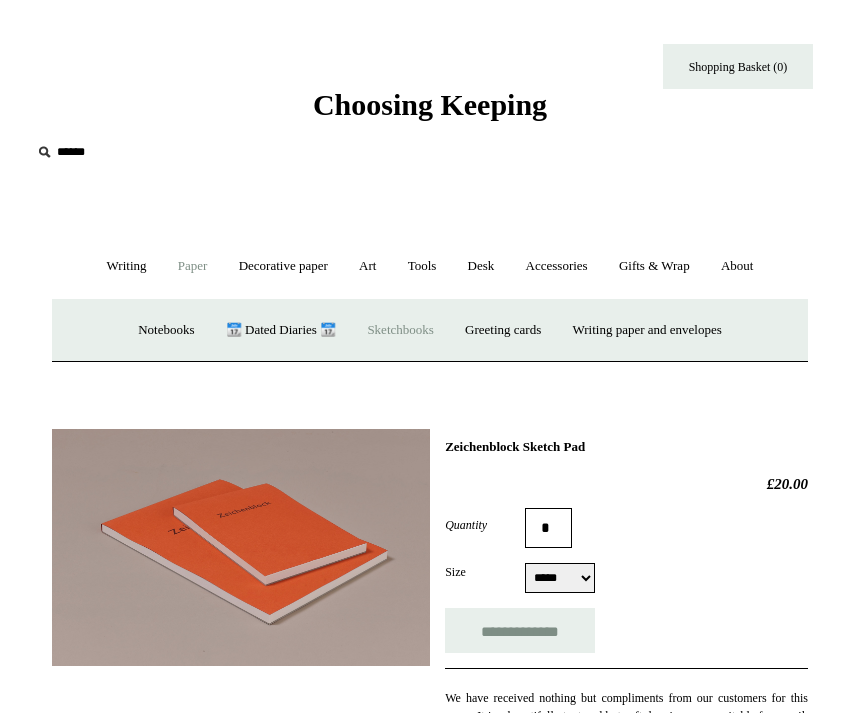 click on "Notebooks +" at bounding box center [166, 330] 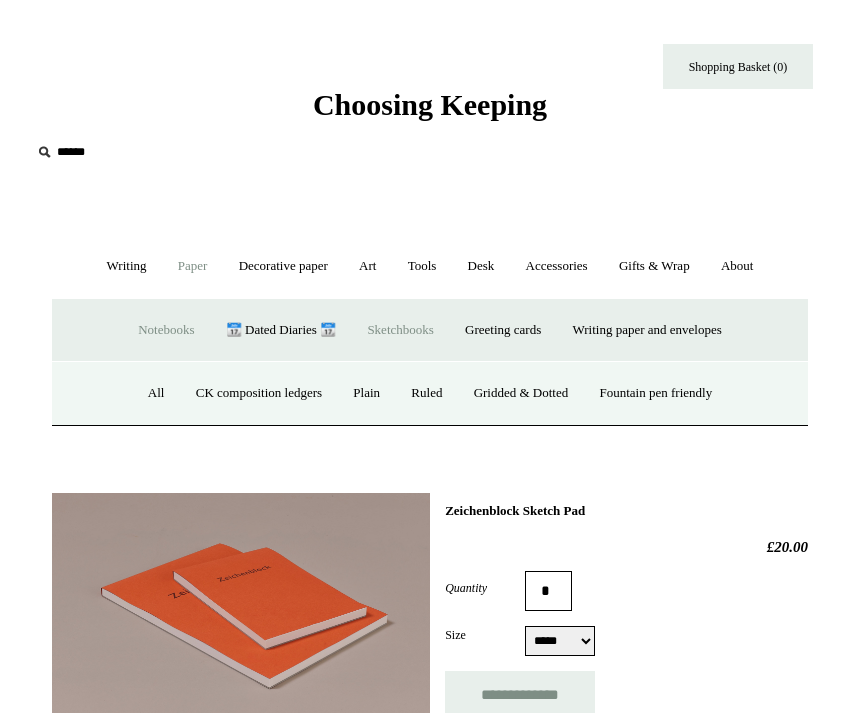 click on "All" at bounding box center (156, 393) 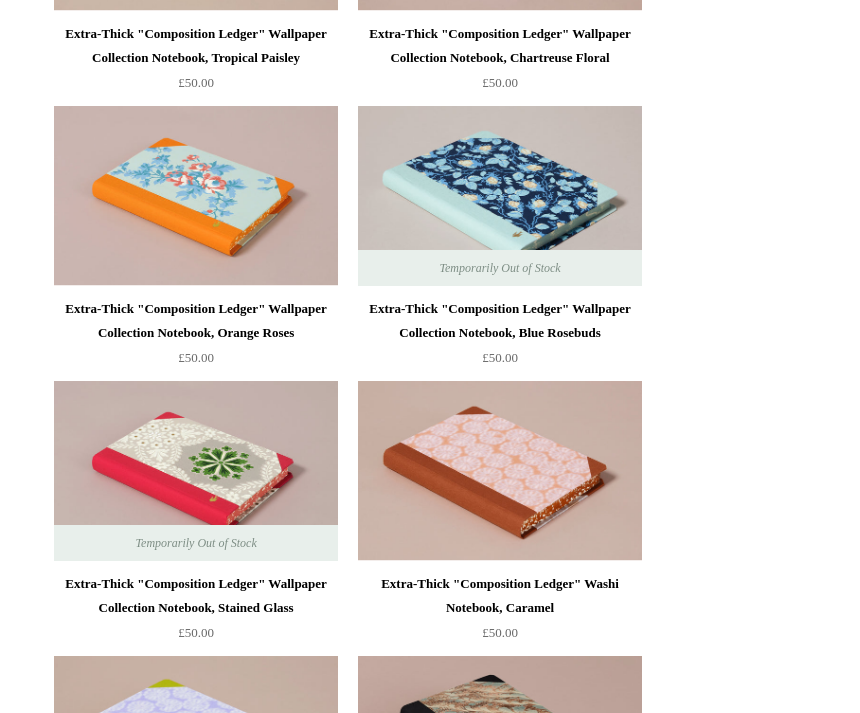 scroll, scrollTop: 3789, scrollLeft: 0, axis: vertical 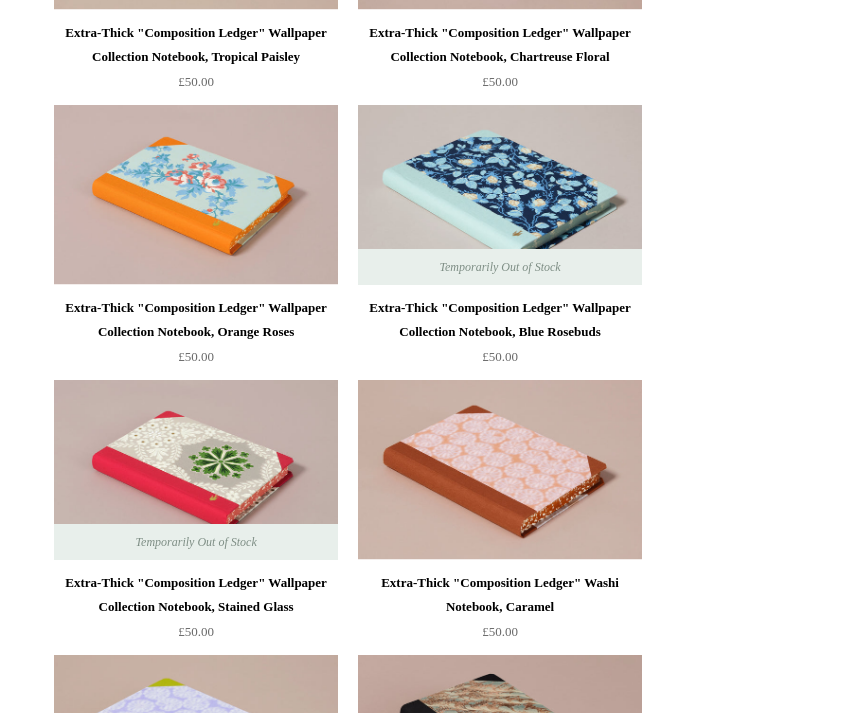 click on "Vermilion Choosing Keeping Notebook, Micro-Grid
£18.00
Temporarily Out of Stock
Green Choosing Keeping Notebook, Lined" at bounding box center (453, 5320) 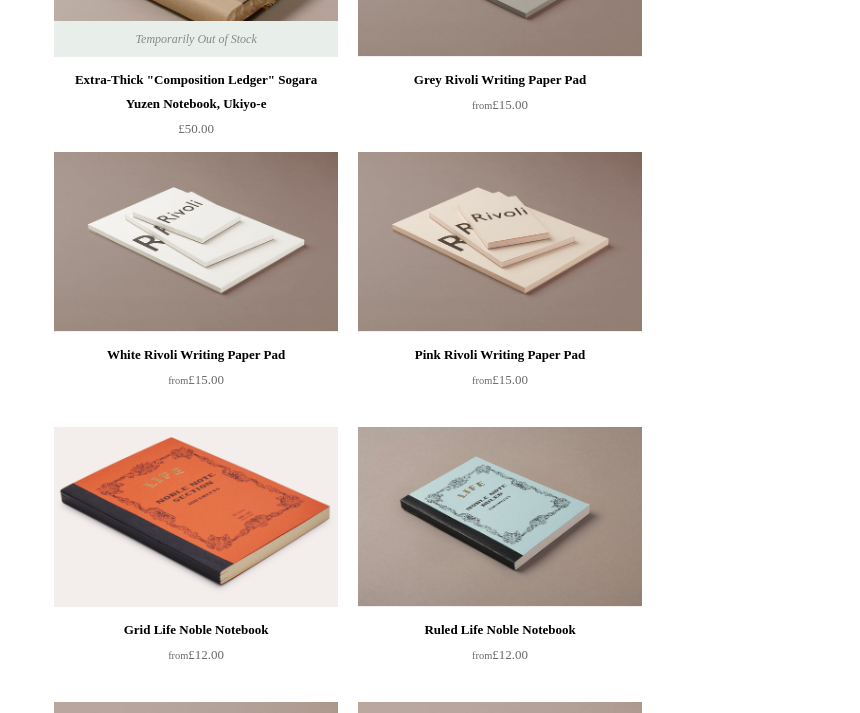 scroll, scrollTop: 5390, scrollLeft: 0, axis: vertical 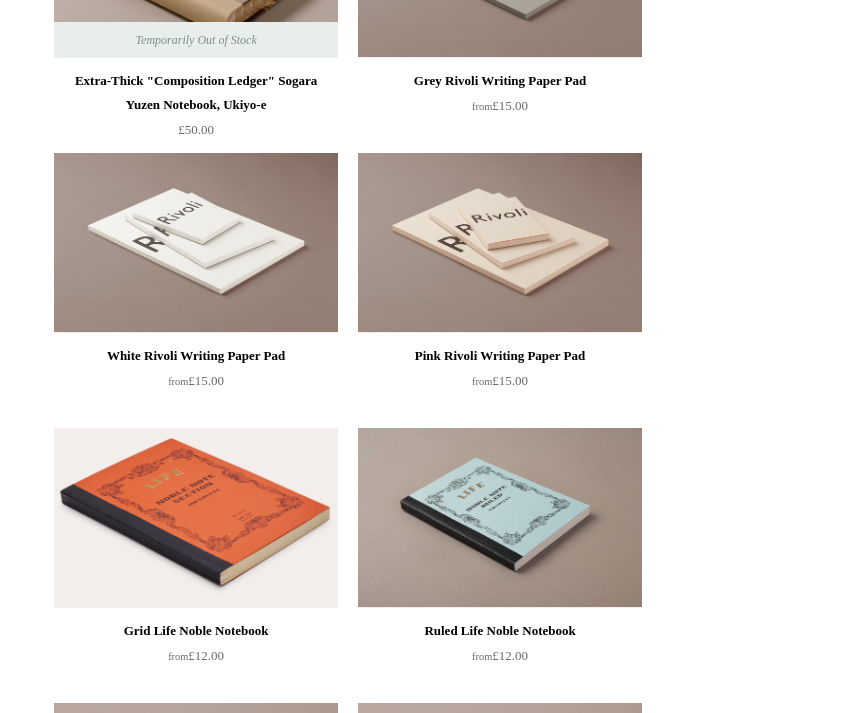 click at bounding box center [500, 244] 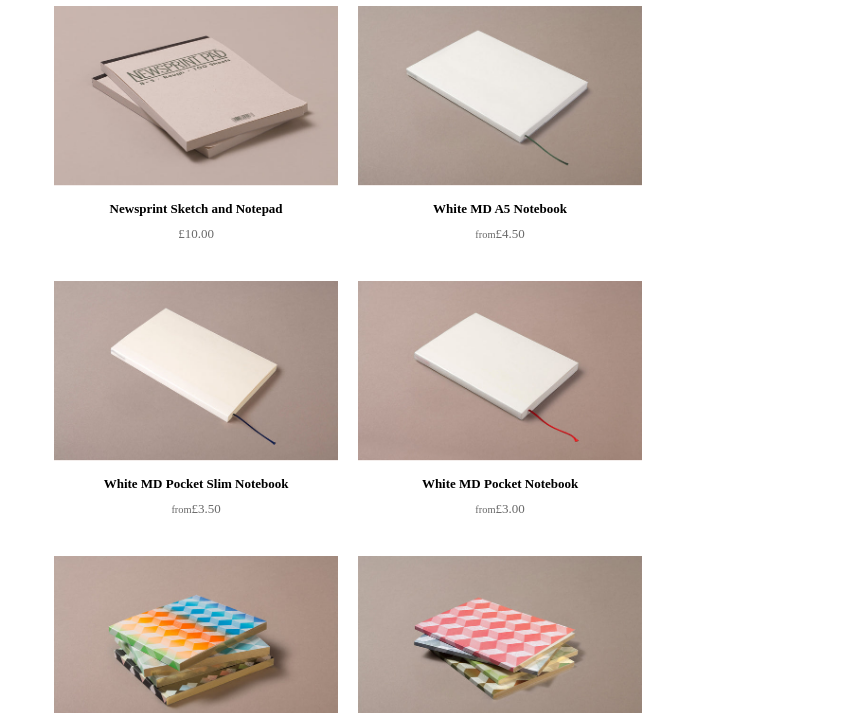 scroll, scrollTop: 9210, scrollLeft: 0, axis: vertical 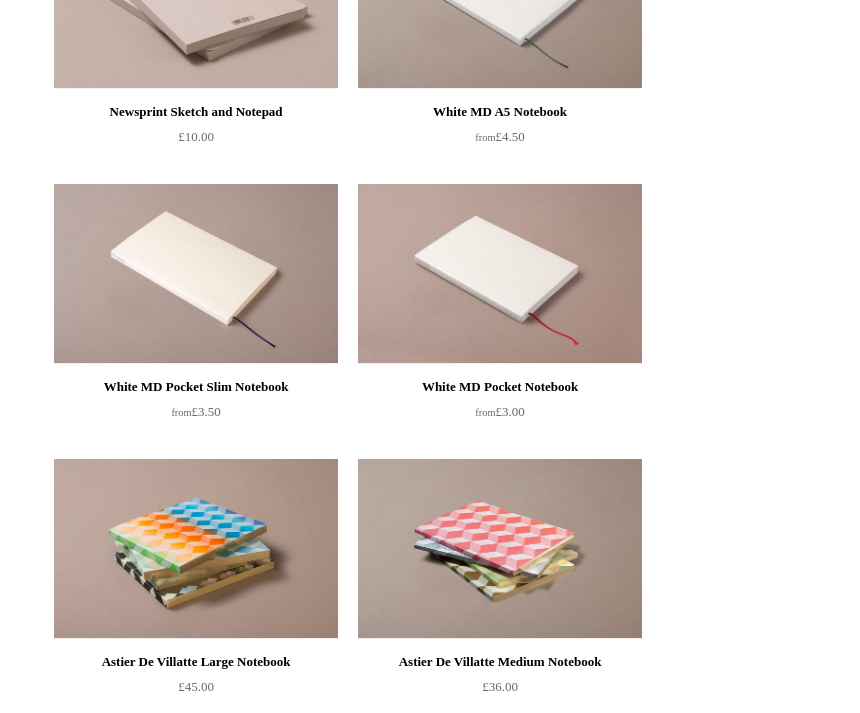 click on "Vermilion Choosing Keeping Notebook, Micro-Grid
£18.00
Temporarily Out of Stock
Green Choosing Keeping Notebook, Lined" at bounding box center (453, -101) 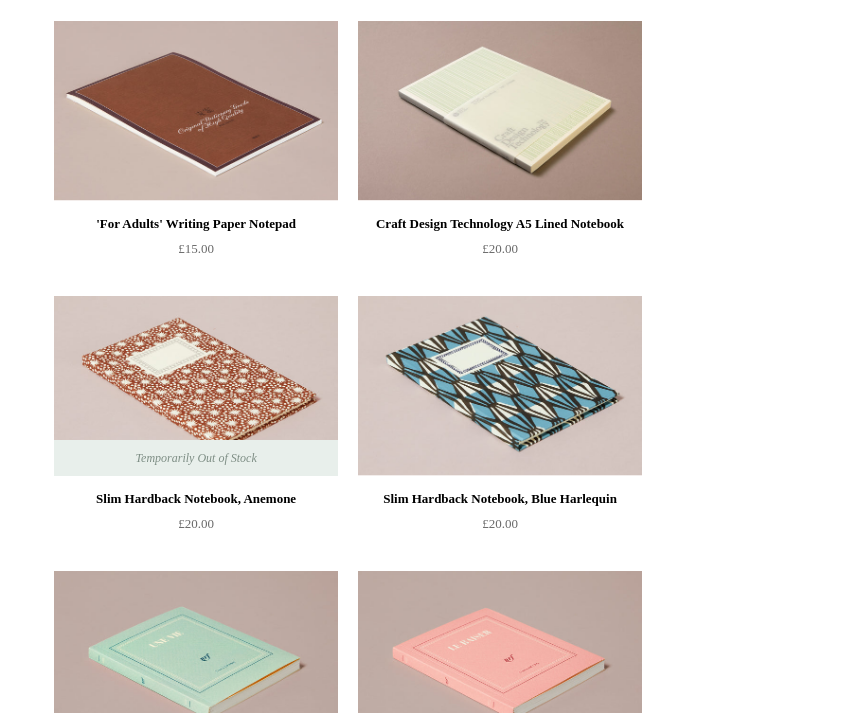 scroll, scrollTop: 10500, scrollLeft: 0, axis: vertical 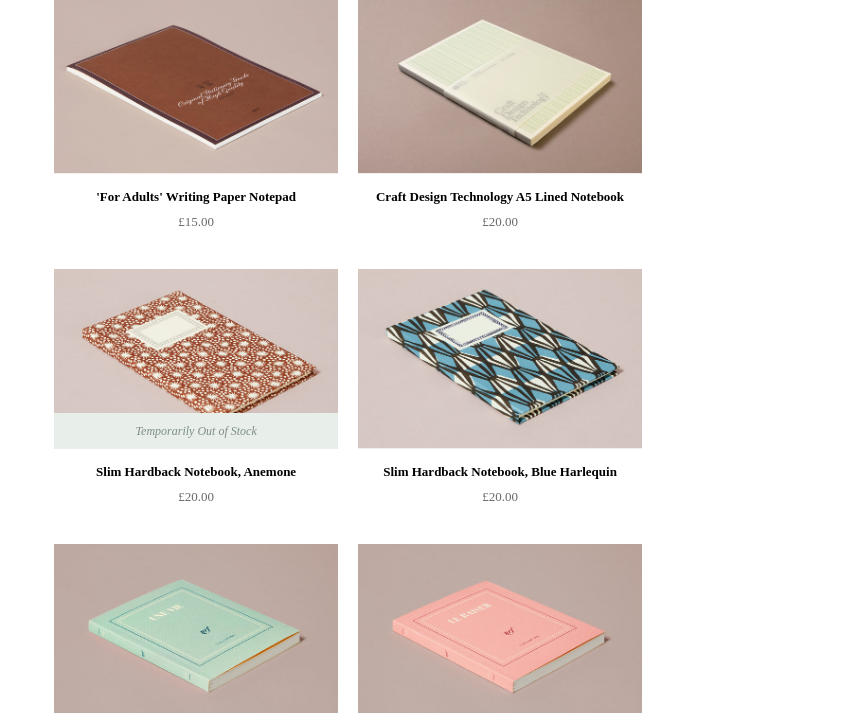 click on "Vermilion Choosing Keeping Notebook, Micro-Grid
£18.00
Temporarily Out of Stock
Green Choosing Keeping Notebook, Lined" at bounding box center (453, -1391) 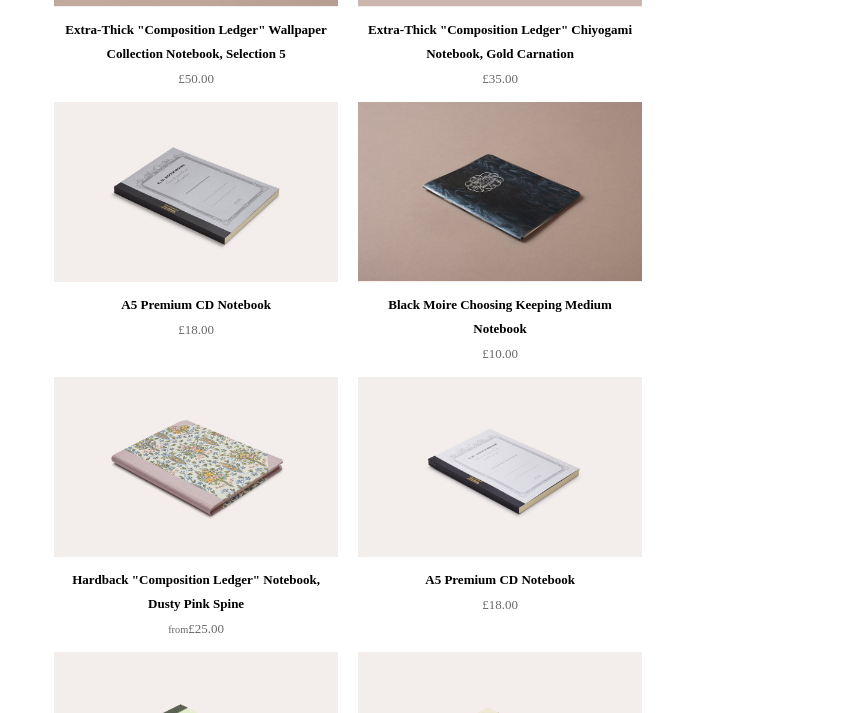 scroll, scrollTop: 12342, scrollLeft: 0, axis: vertical 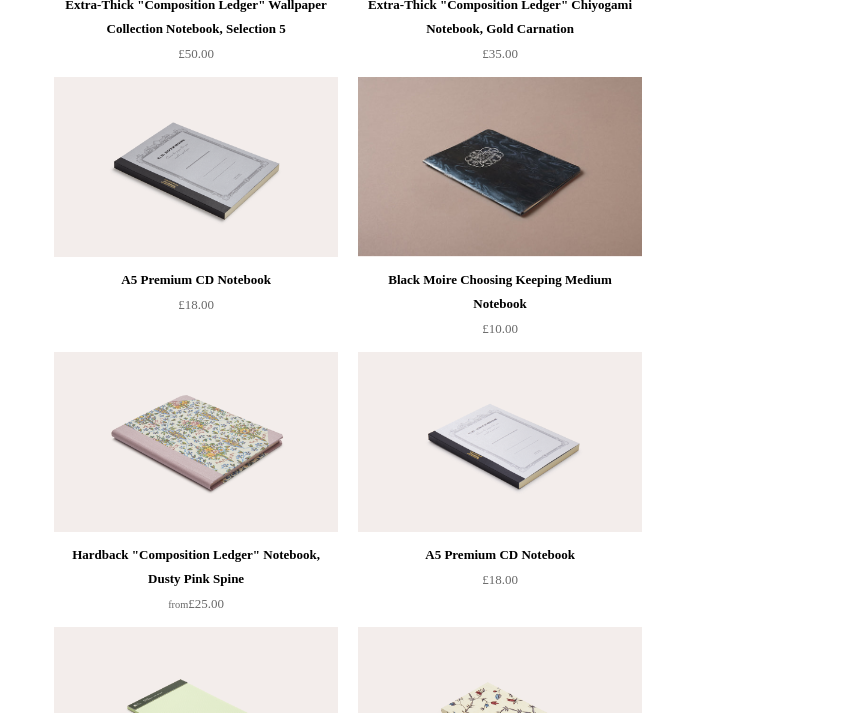click on "Hardback "Composition Ledger" Notebook, Dusty Pink Spine" at bounding box center [196, 567] 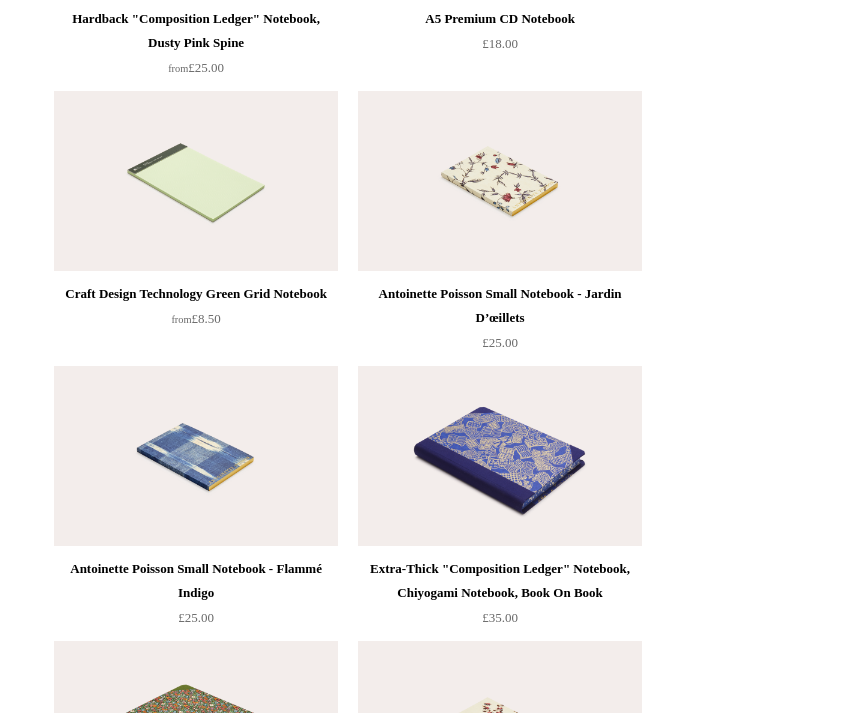 scroll, scrollTop: 12886, scrollLeft: 0, axis: vertical 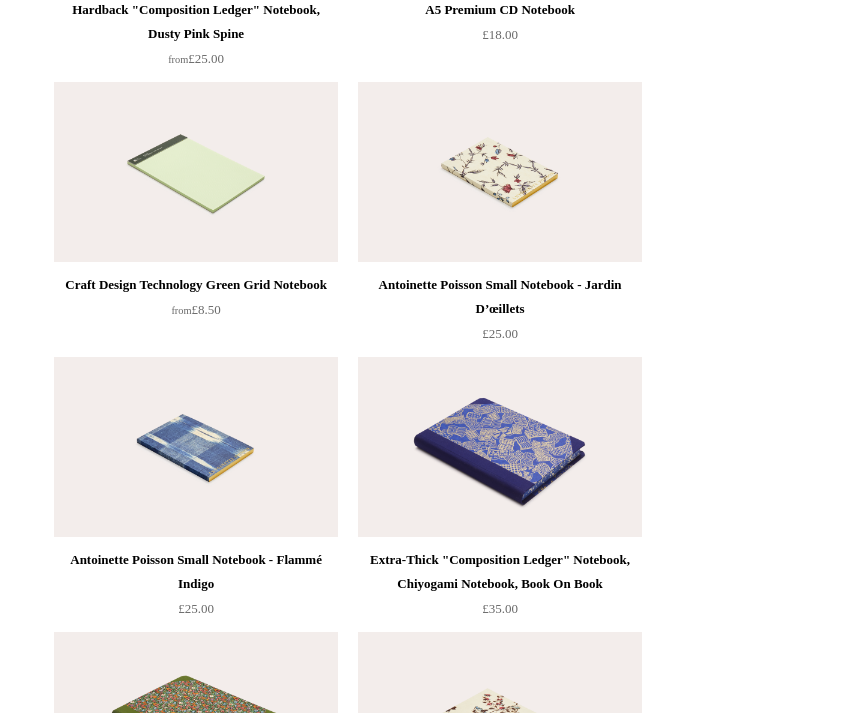 click at bounding box center (500, 173) 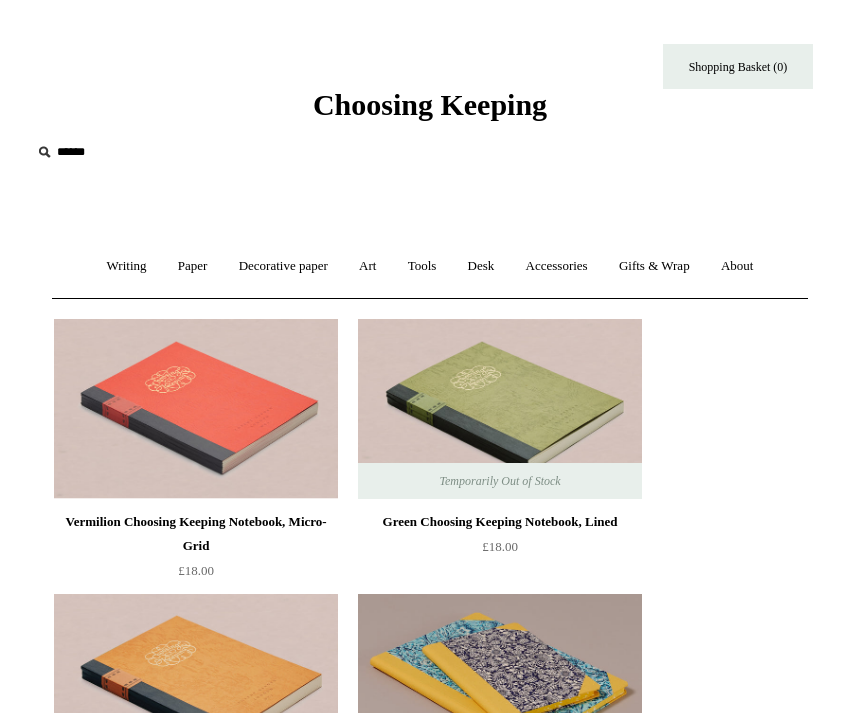 scroll, scrollTop: 12951, scrollLeft: 0, axis: vertical 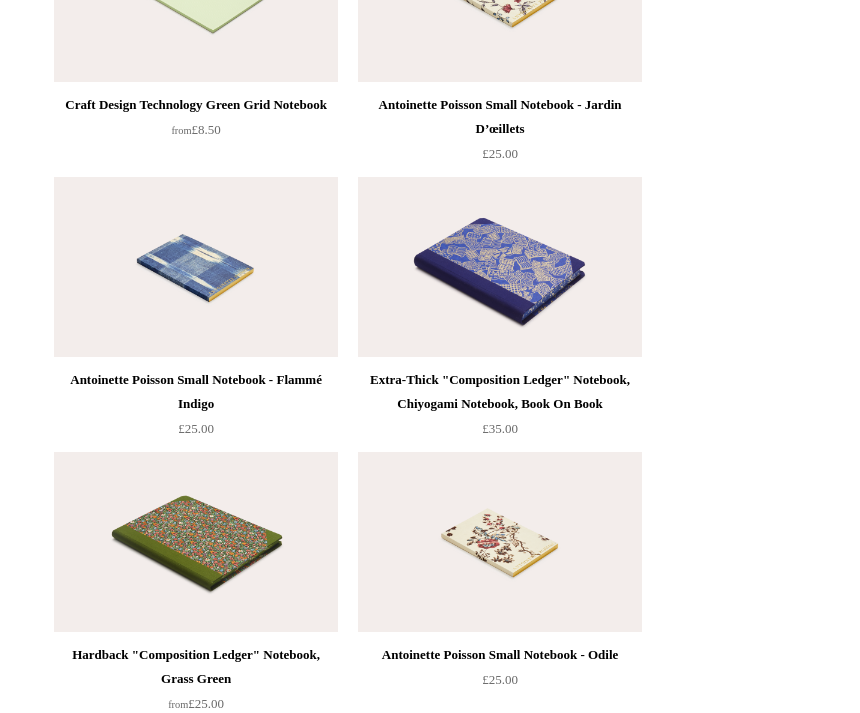 click on "Vermilion Choosing Keeping Notebook, Micro-Grid
£18.00
Temporarily Out of Stock
Green Choosing Keeping Notebook, Lined" at bounding box center (453, -3957) 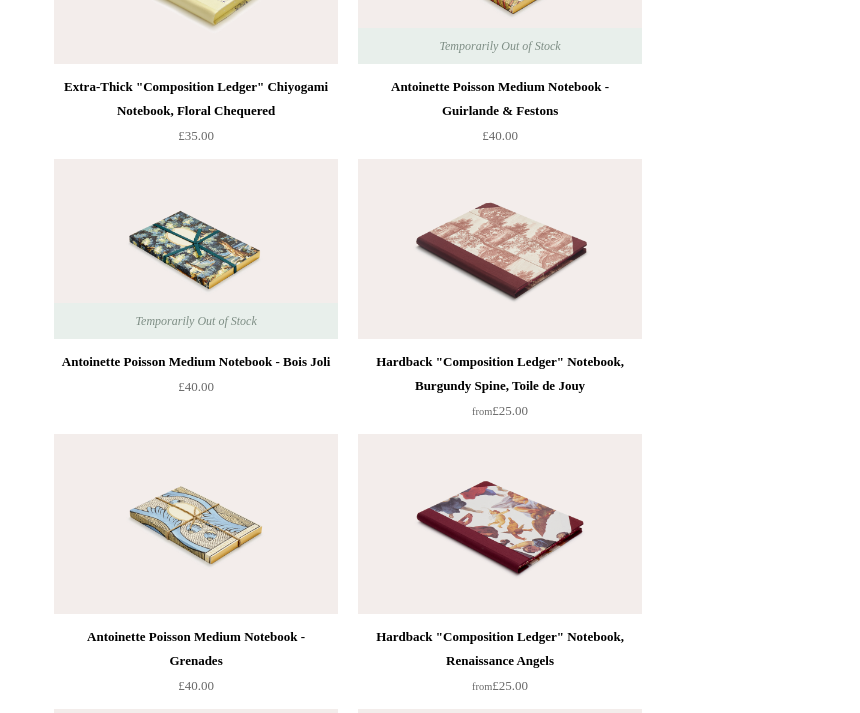 scroll, scrollTop: 14738, scrollLeft: 0, axis: vertical 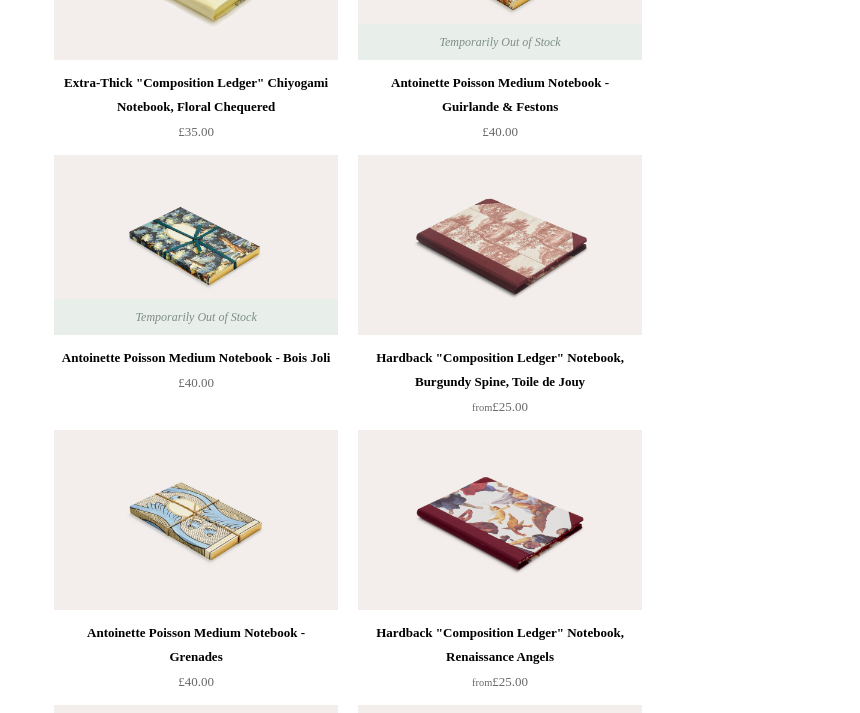 click at bounding box center [500, 246] 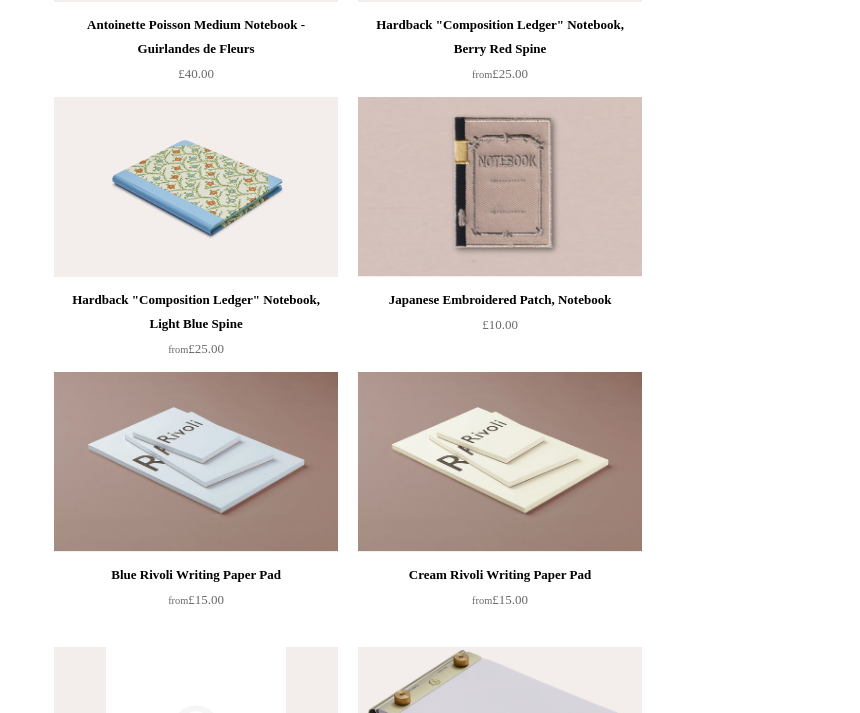 scroll, scrollTop: 16711, scrollLeft: 0, axis: vertical 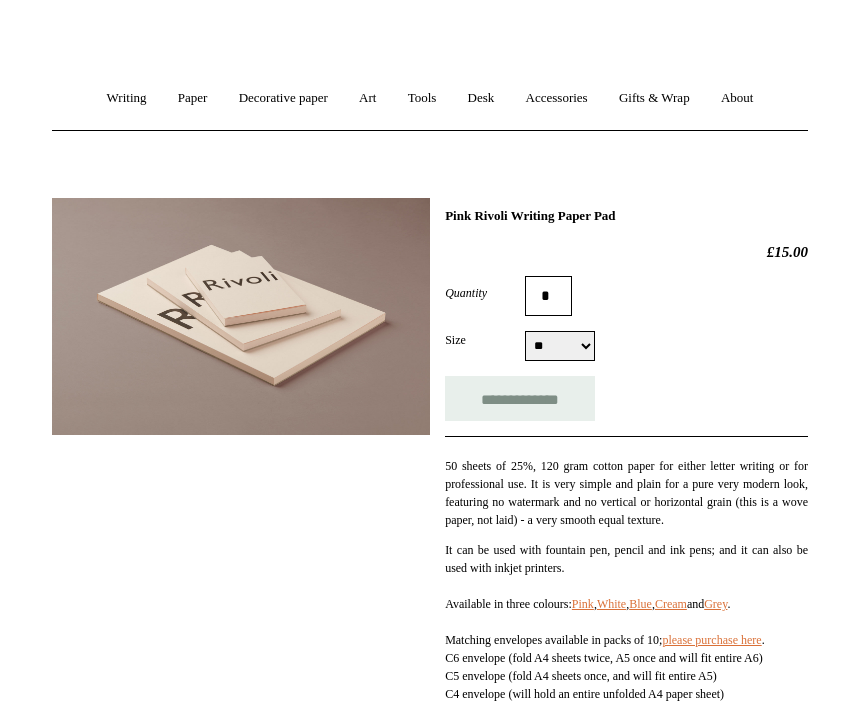 click on "**********" at bounding box center [626, 526] 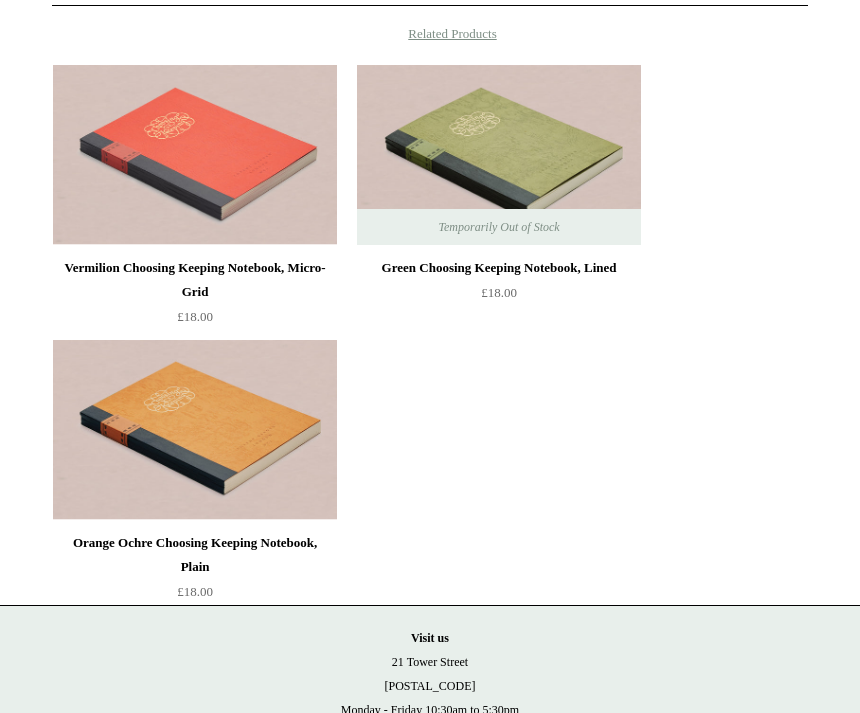 scroll, scrollTop: 1014, scrollLeft: 0, axis: vertical 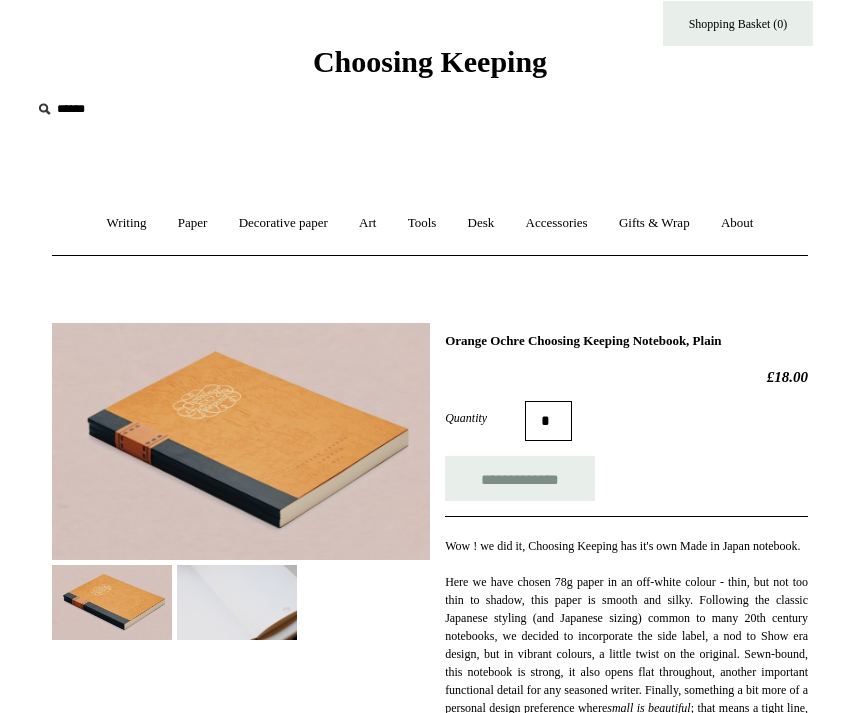 click at bounding box center (237, 602) 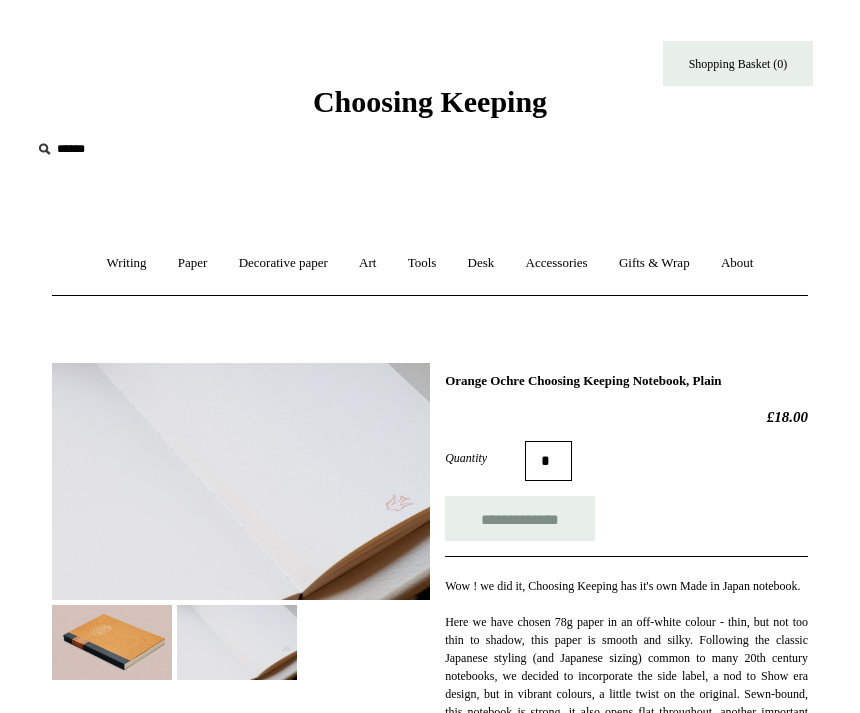 scroll, scrollTop: 0, scrollLeft: 0, axis: both 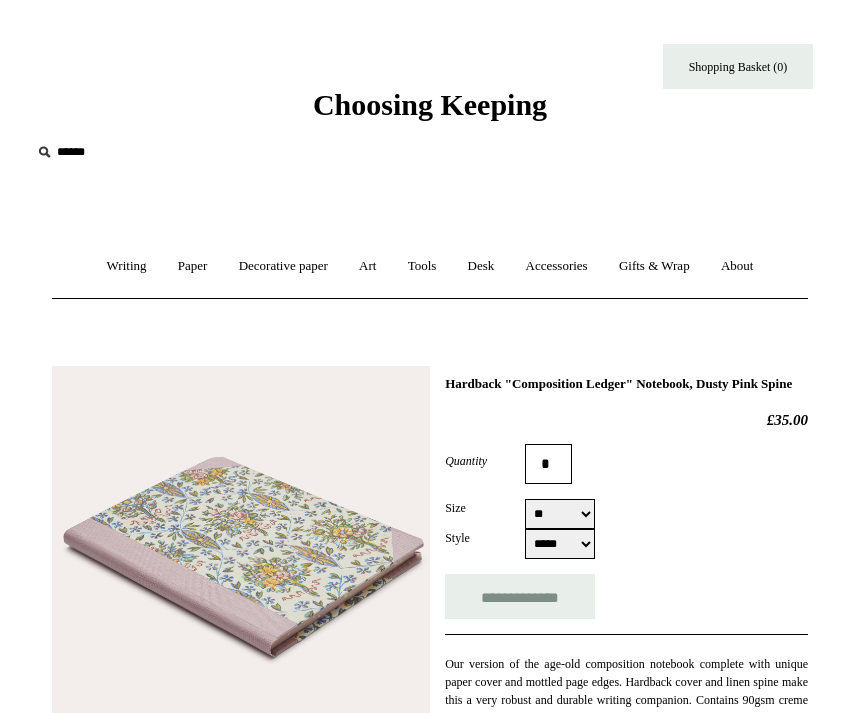 select on "**" 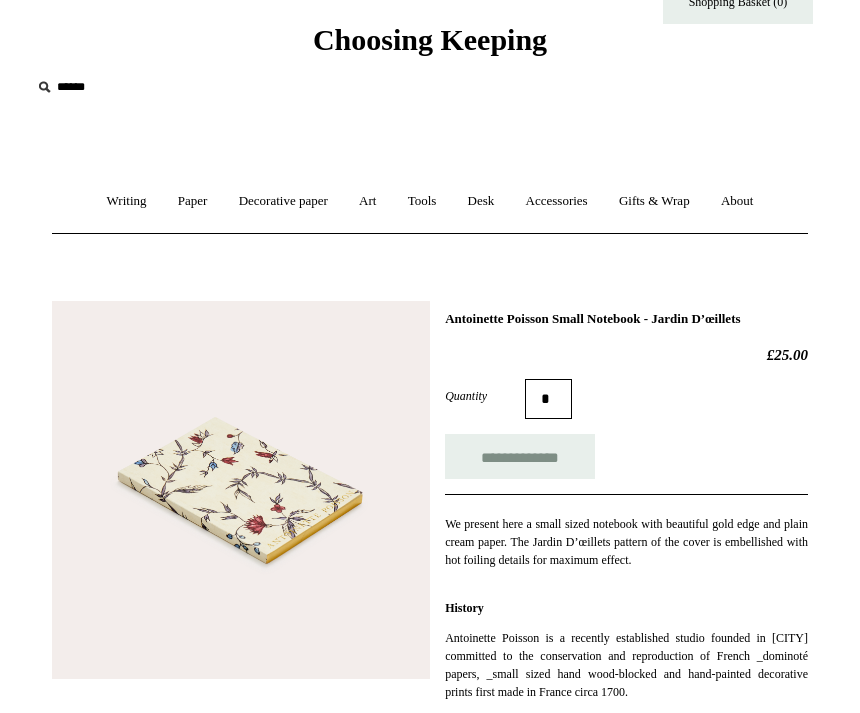 click on "Gifts & Wrap +" at bounding box center [654, 202] 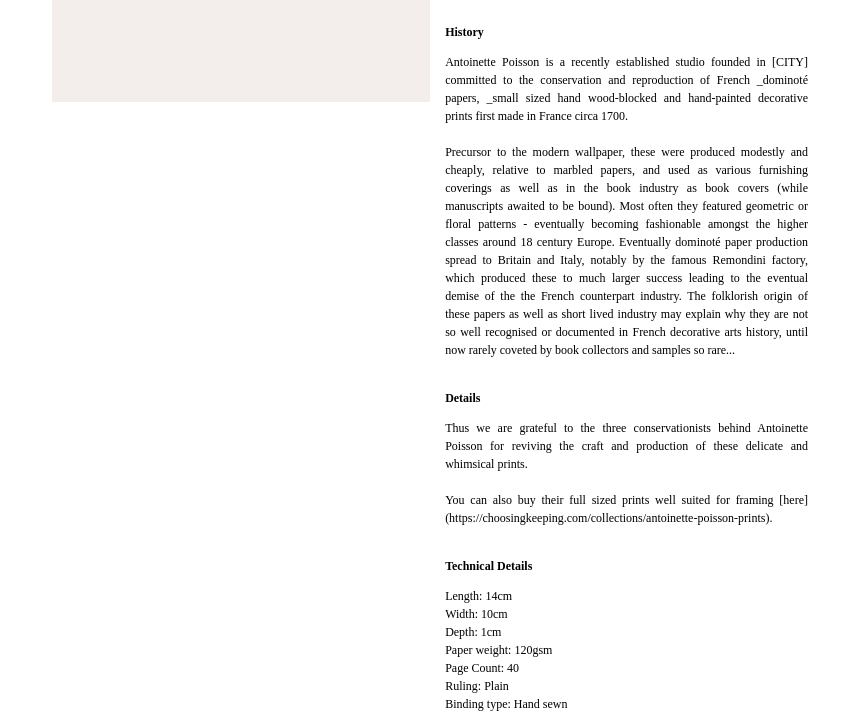scroll, scrollTop: 667, scrollLeft: 0, axis: vertical 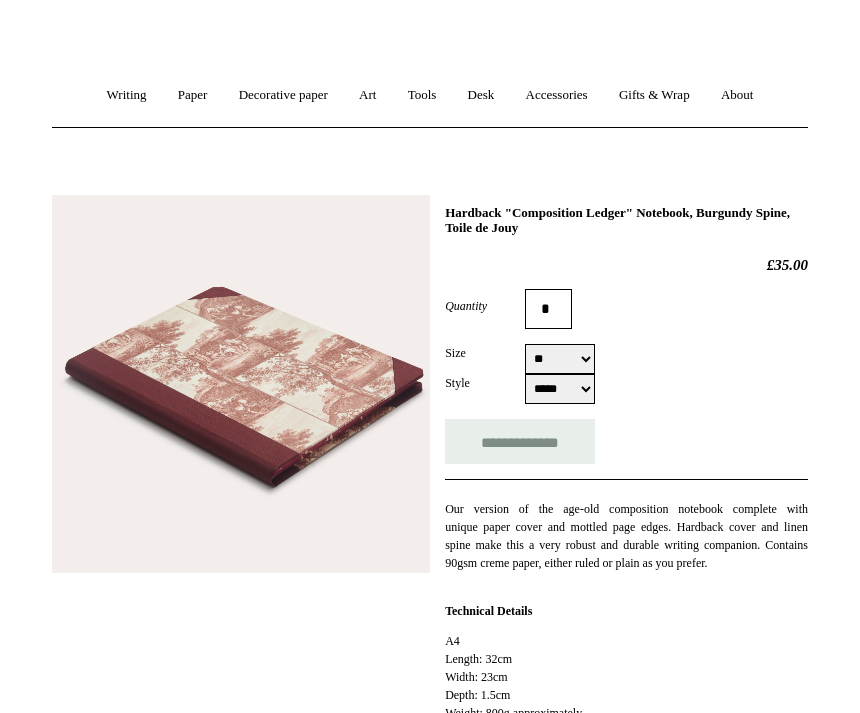click on "** **" at bounding box center (560, 359) 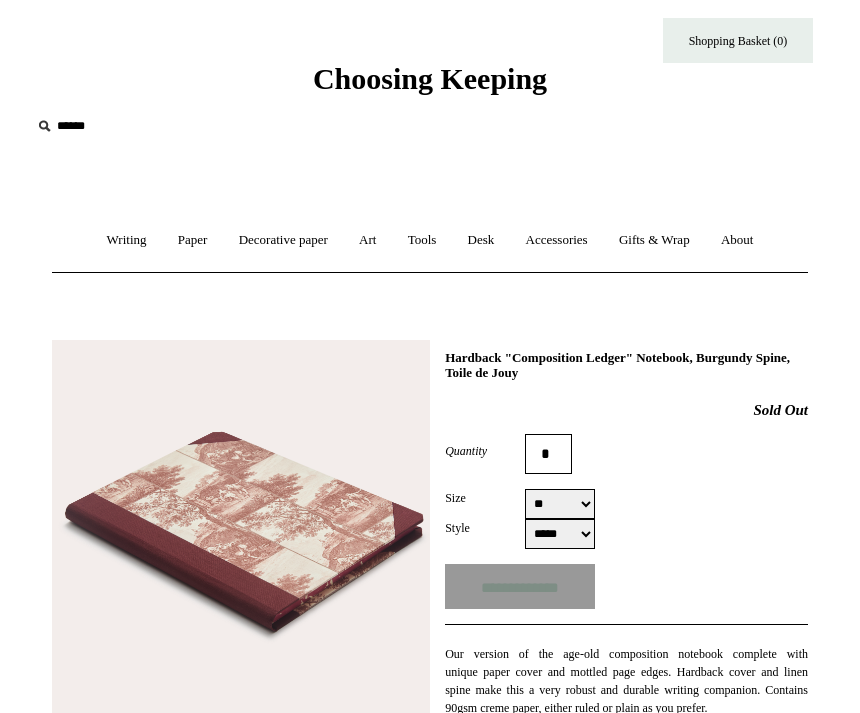 scroll, scrollTop: 0, scrollLeft: 0, axis: both 